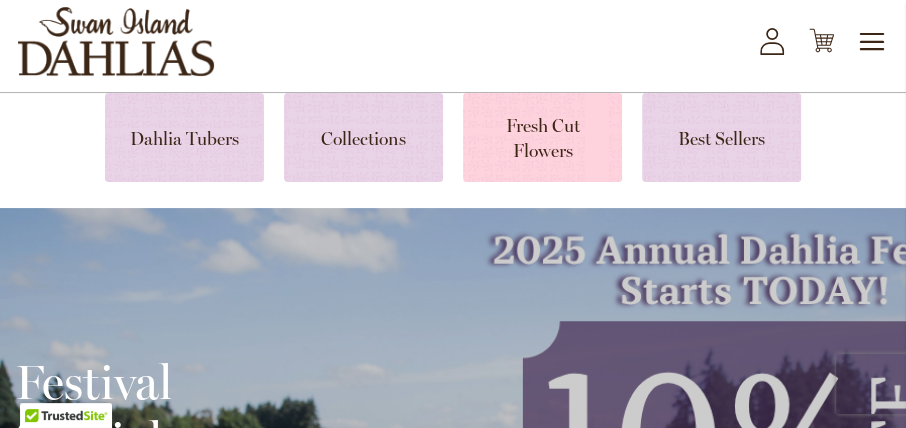 scroll, scrollTop: 114, scrollLeft: 0, axis: vertical 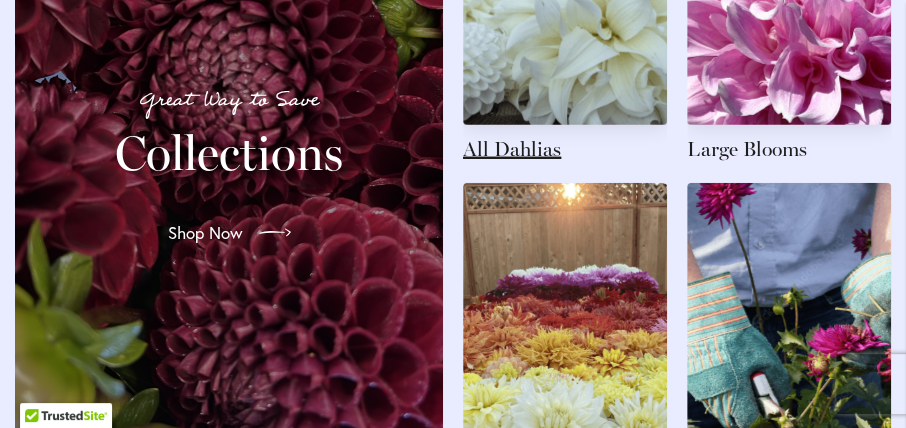 click at bounding box center [565, -6] 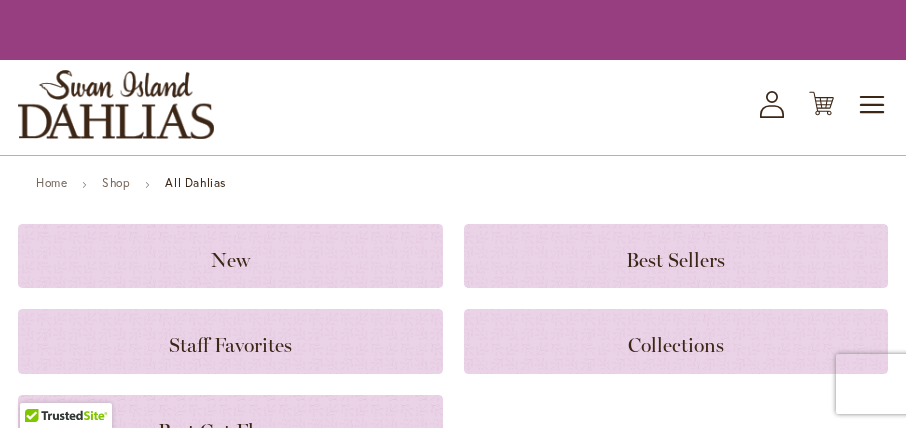 scroll, scrollTop: 0, scrollLeft: 0, axis: both 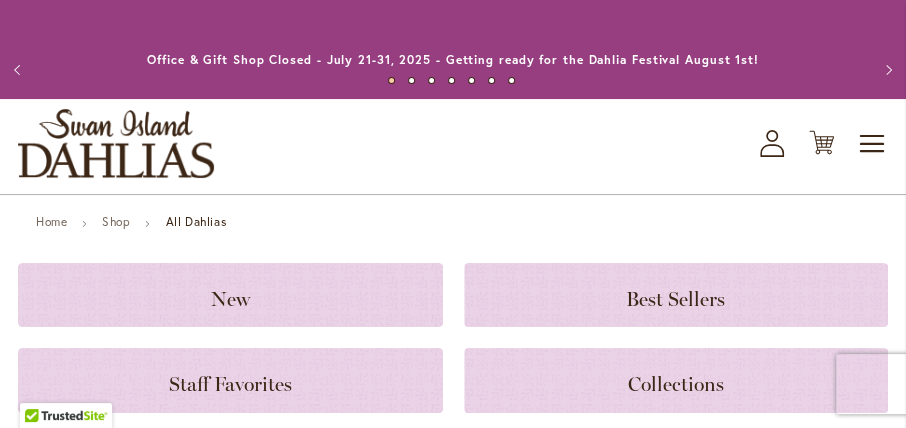 click on "Toggle Nav
Shop
All Shop
Dahlia Tubers
Collections
Fresh Cut Dahlias
Gardening Supplies
Gift Cards
Request a Catalog
Gifts, Clothing & Specialty Items" at bounding box center [453, 146] 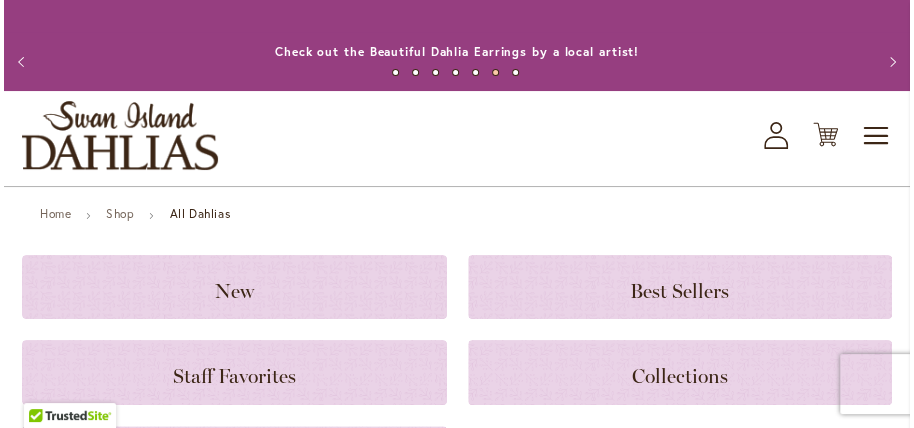 scroll, scrollTop: 0, scrollLeft: 0, axis: both 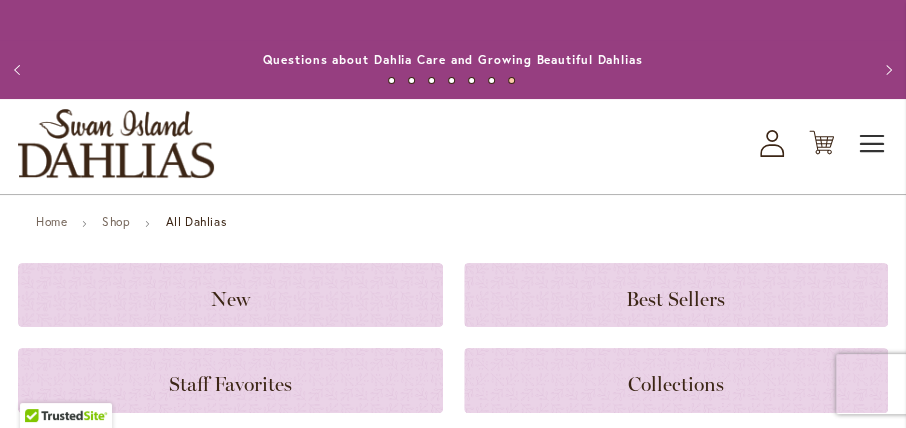 click on "Toggle Nav" at bounding box center (873, 144) 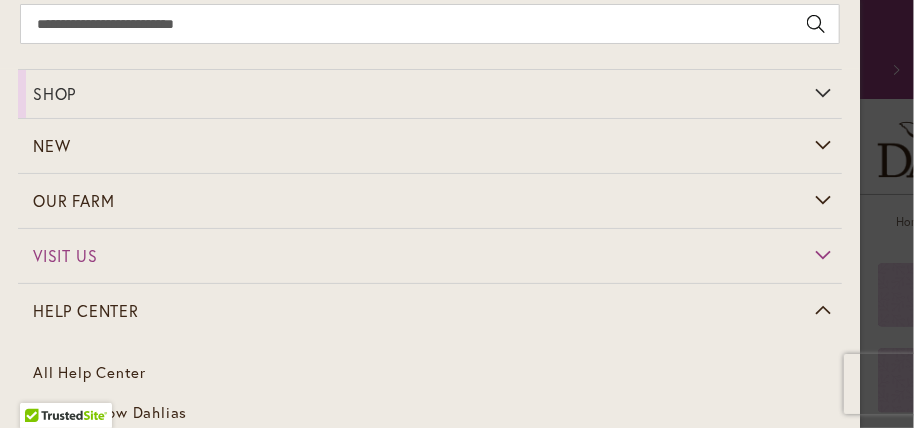 scroll, scrollTop: 0, scrollLeft: 0, axis: both 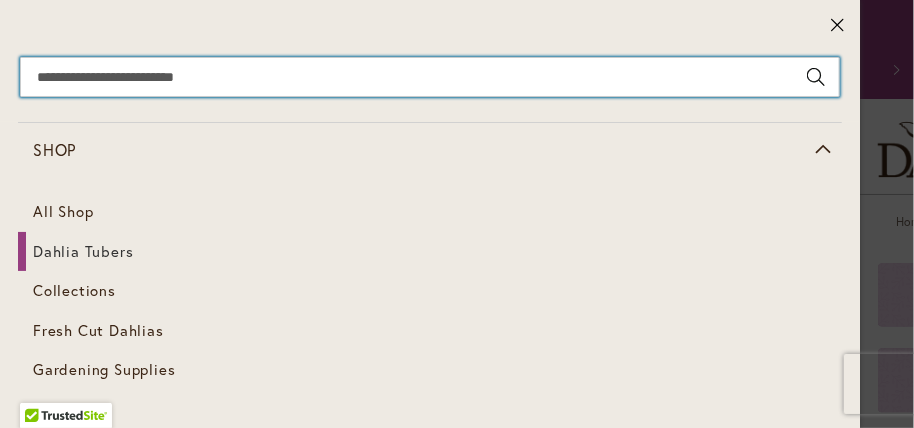 click on "Search" at bounding box center (430, 77) 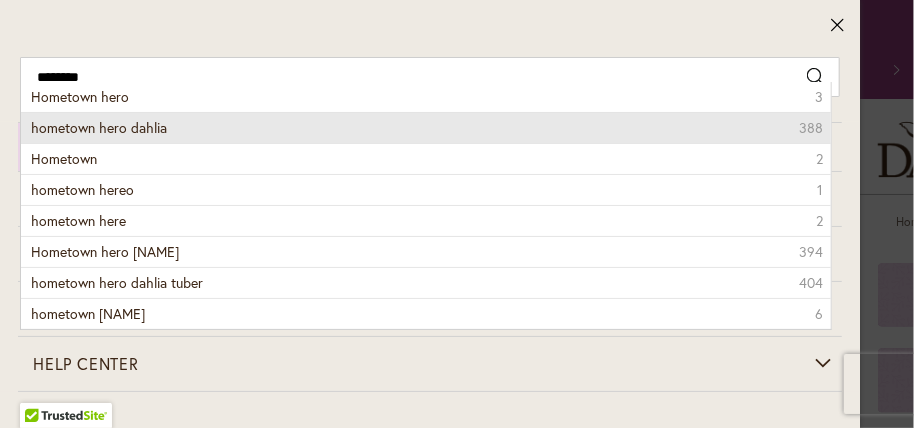 click on "hometown hero dahlia" at bounding box center [99, 127] 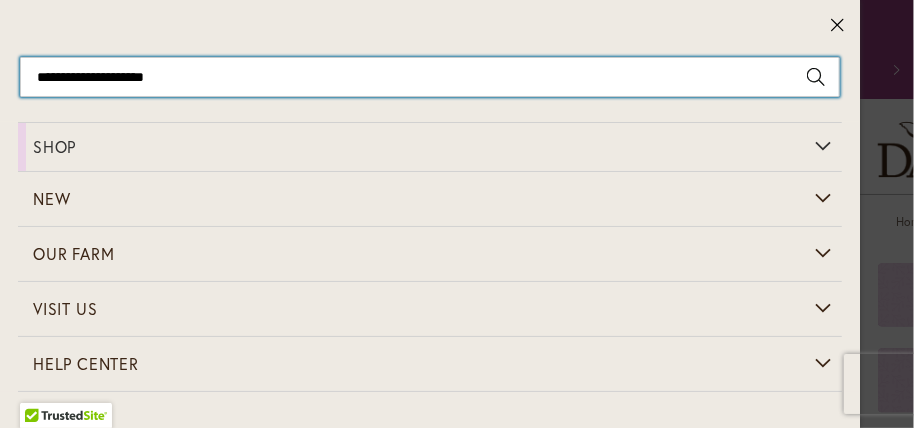 type on "**********" 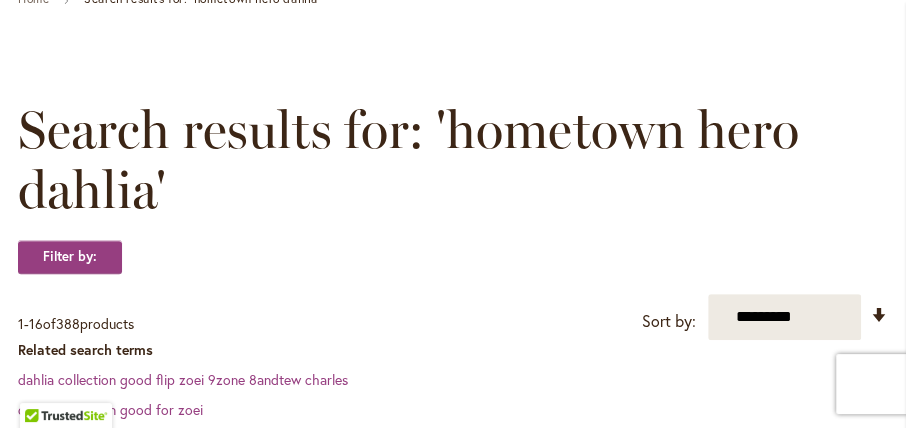 scroll, scrollTop: 0, scrollLeft: 0, axis: both 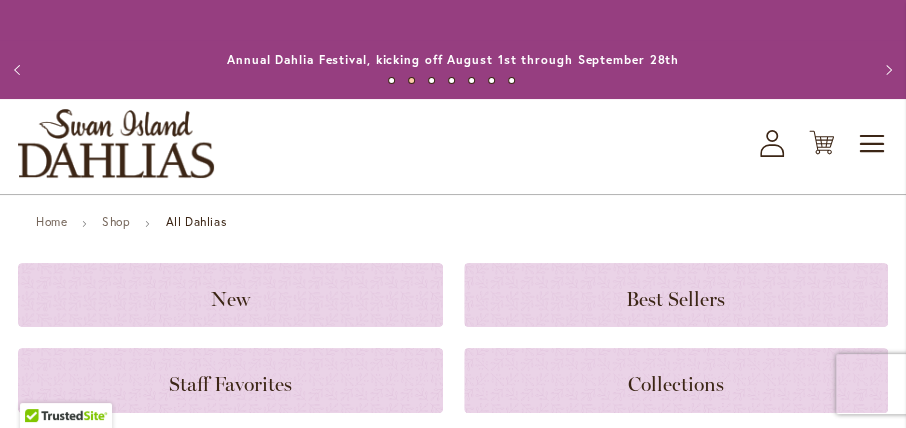 click on "Skip to Content
Toggle Nav
Shop
All Shop
Dahlia Tubers
Collections
Fresh Cut Dahlias
Gardening Supplies
Gift Cards
Request a Catalog
Gifts, Clothing & Specialty Items" at bounding box center [453, 2446] 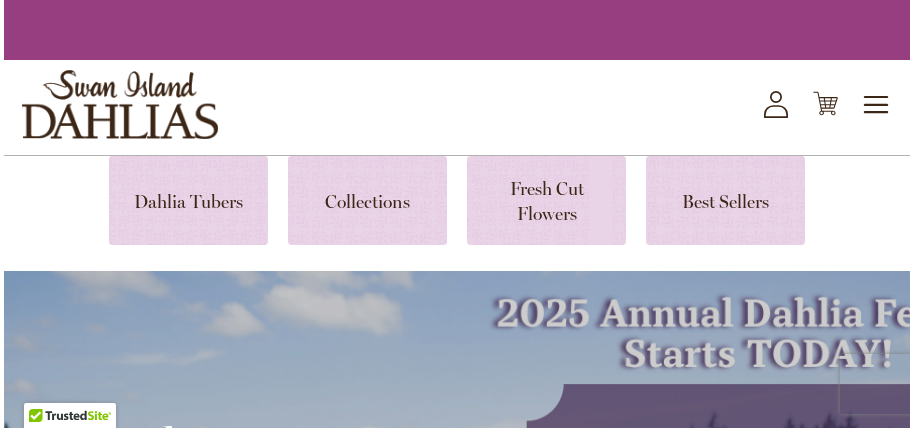 scroll, scrollTop: 0, scrollLeft: 0, axis: both 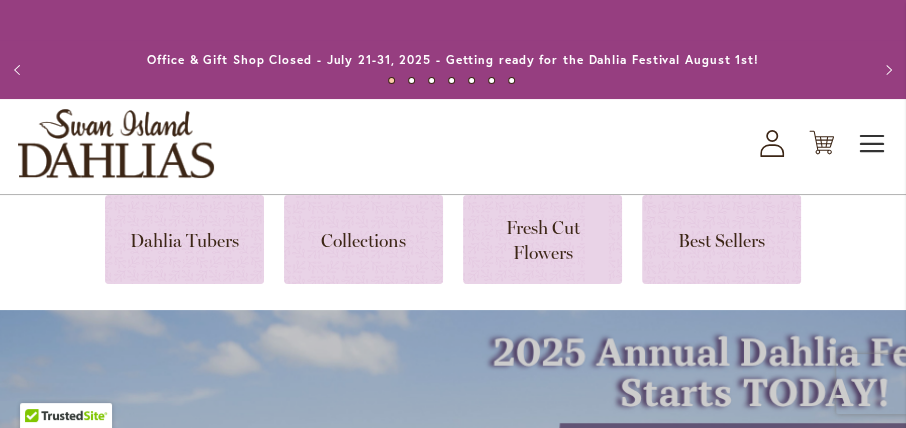 click on "Toggle Nav" at bounding box center (873, 144) 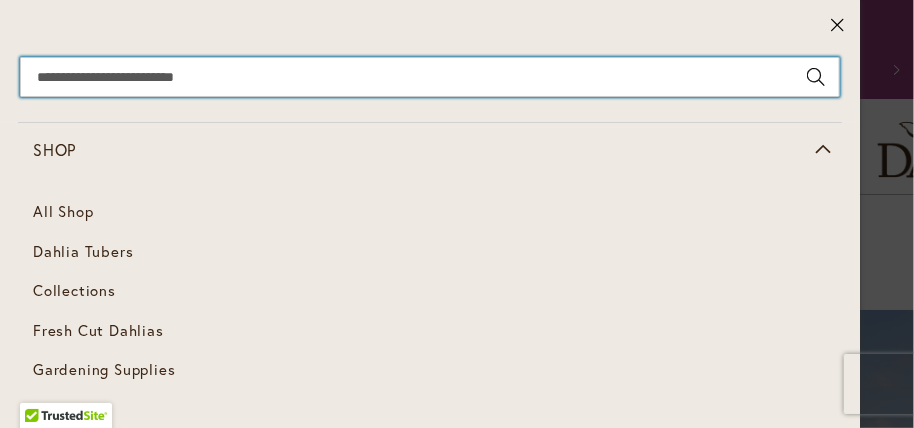 click on "Search" at bounding box center (430, 77) 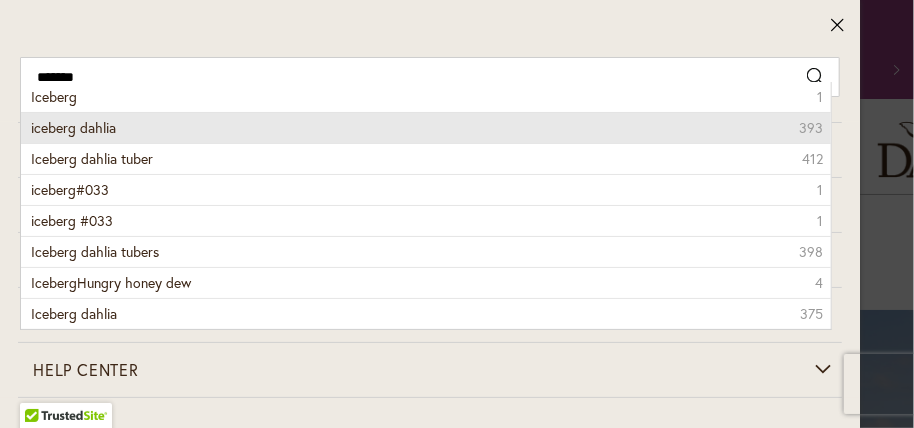 click on "iceberg dahlia 393" at bounding box center [426, 127] 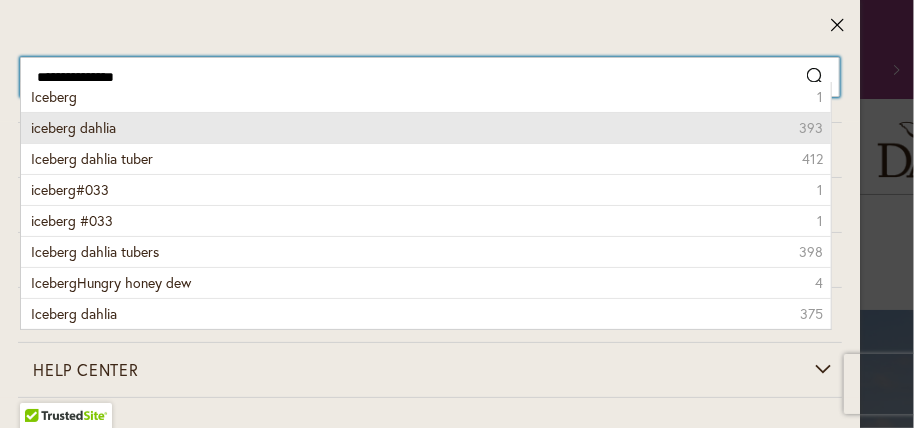 type on "**********" 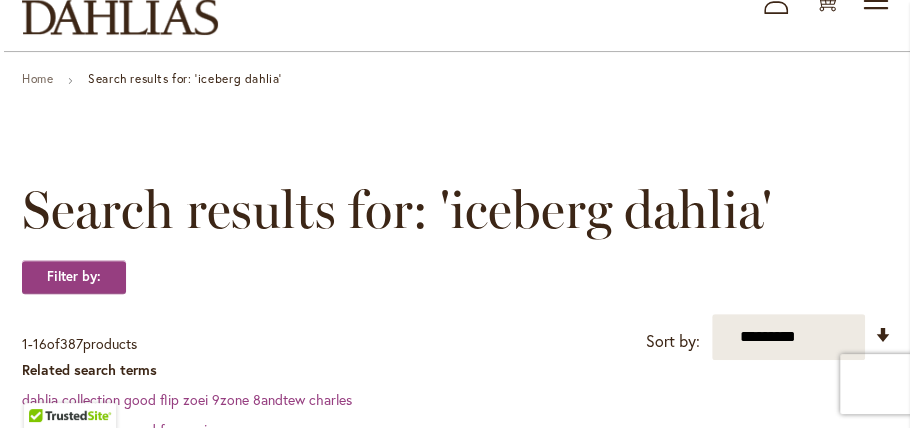 scroll, scrollTop: 0, scrollLeft: 0, axis: both 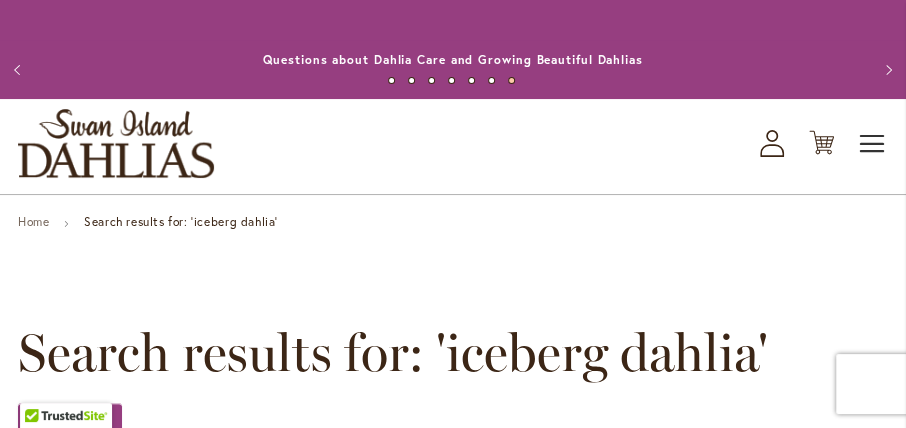 click on "Toggle Nav" at bounding box center (873, 144) 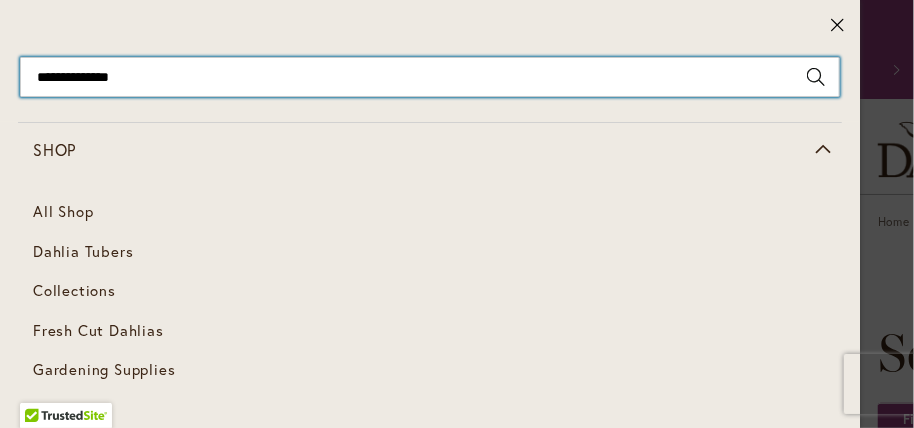 click on "**********" at bounding box center (430, 77) 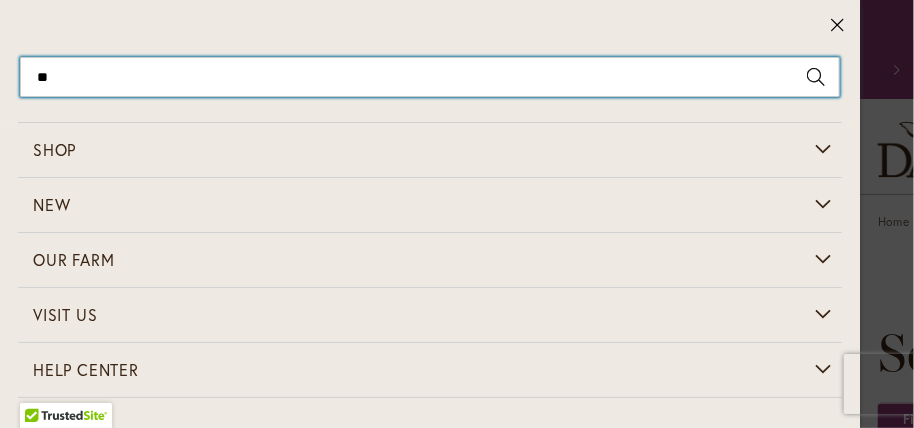 type on "*" 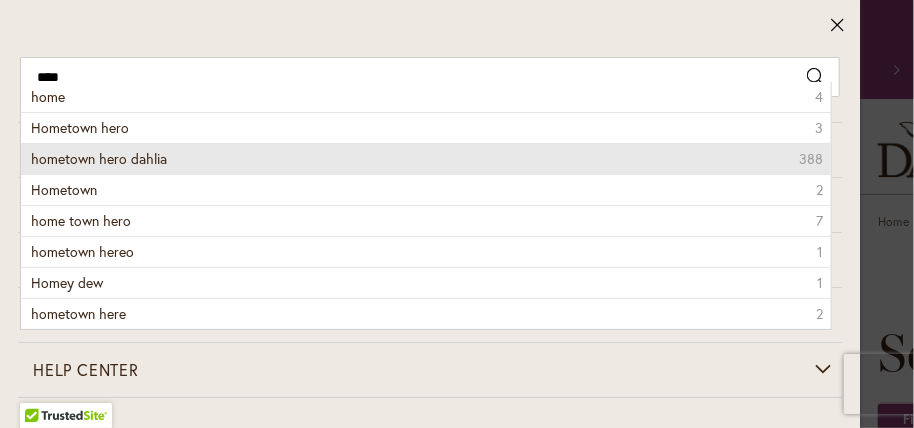 click on "hometown hero dahlia" at bounding box center (99, 158) 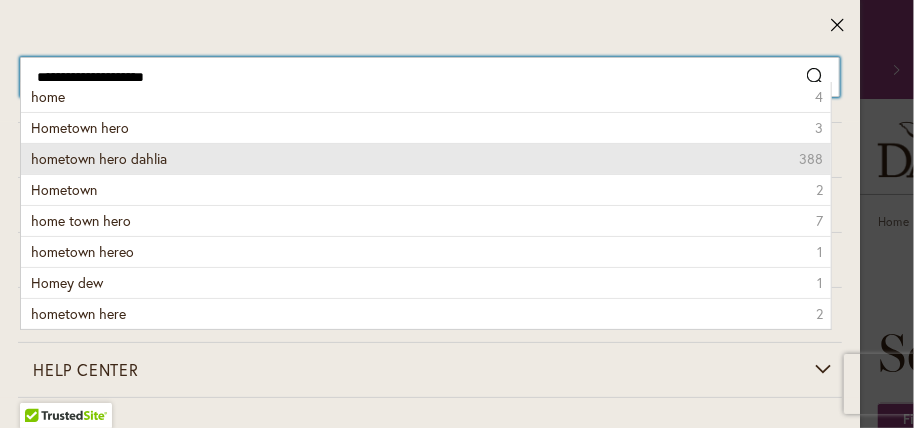 type on "**********" 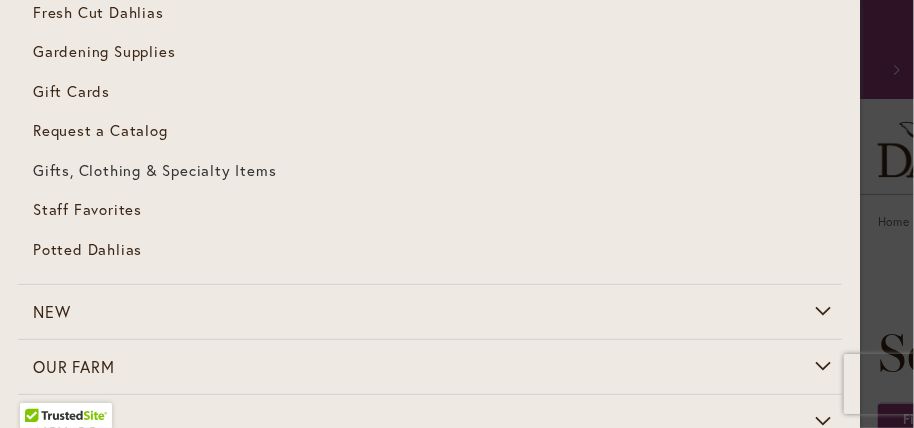 scroll, scrollTop: 342, scrollLeft: 0, axis: vertical 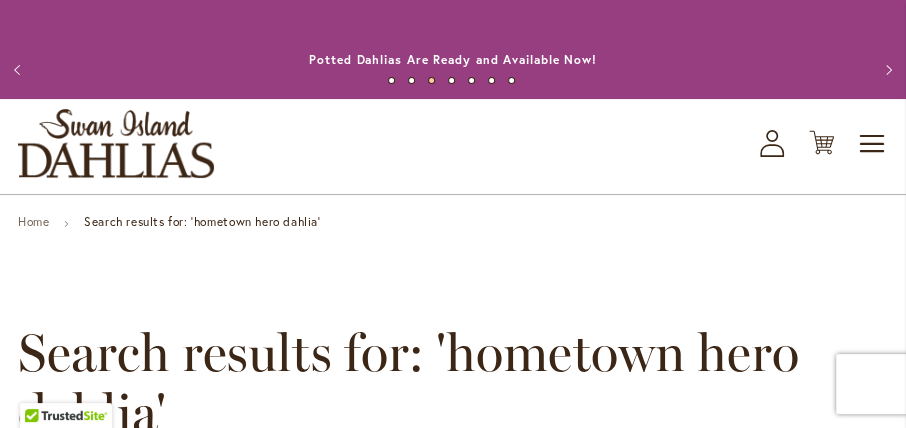 click on "Toggle Nav" at bounding box center (873, 144) 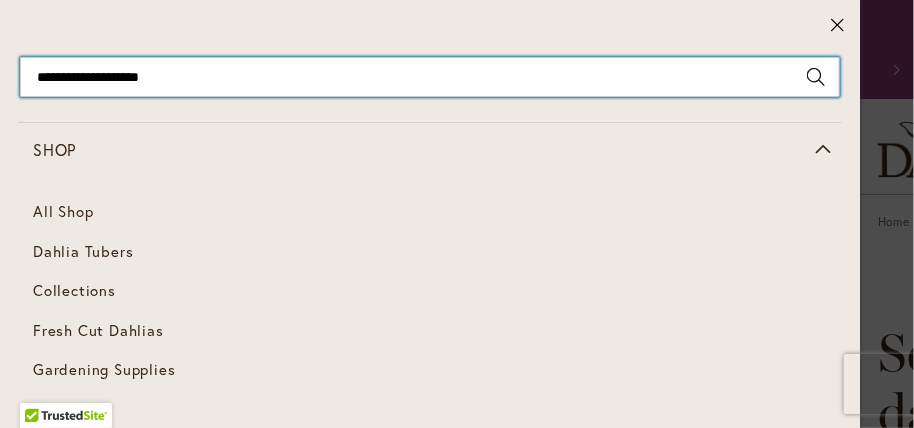 click on "**********" at bounding box center (430, 77) 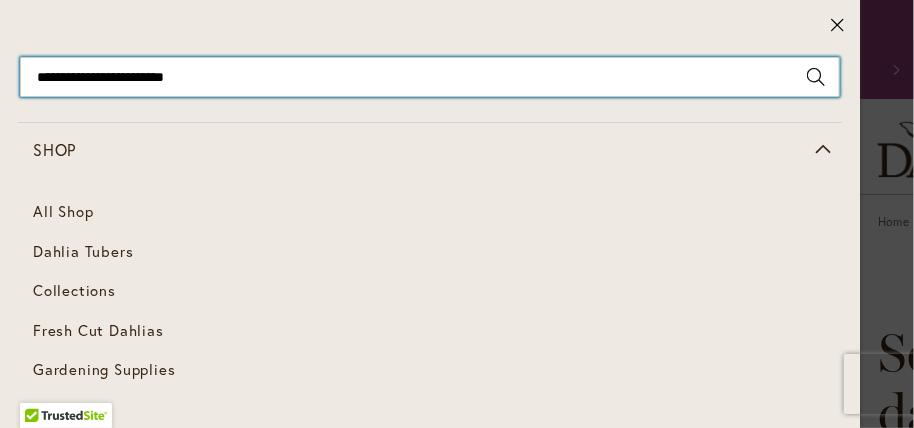 drag, startPoint x: 185, startPoint y: 73, endPoint x: 0, endPoint y: 68, distance: 185.06755 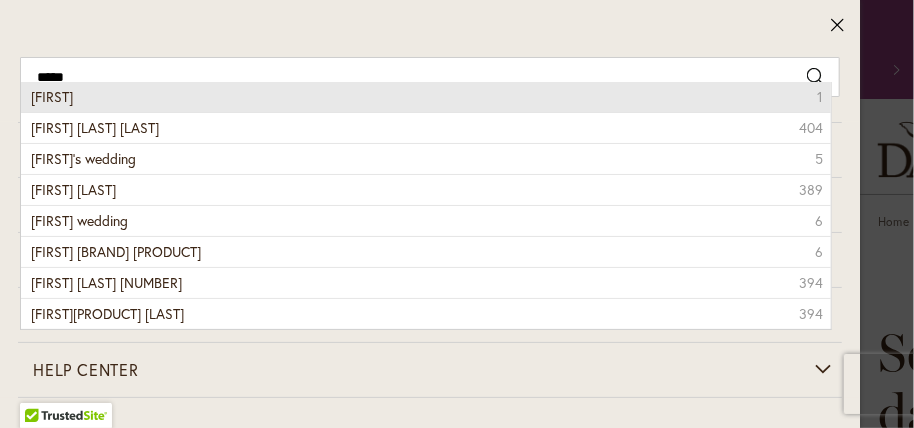 click on "Jenna" at bounding box center [52, 96] 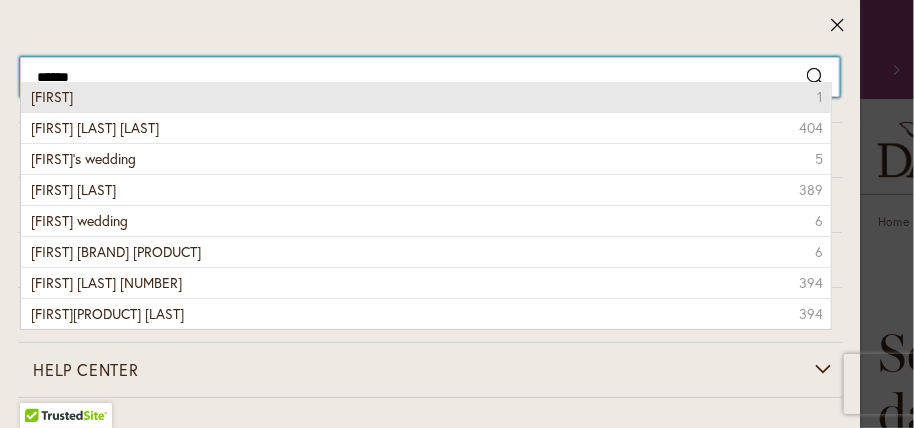 type on "*****" 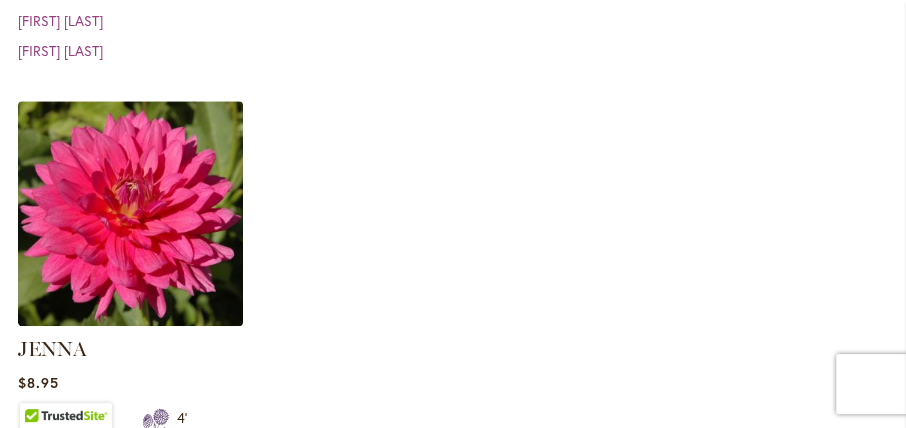 scroll, scrollTop: 542, scrollLeft: 0, axis: vertical 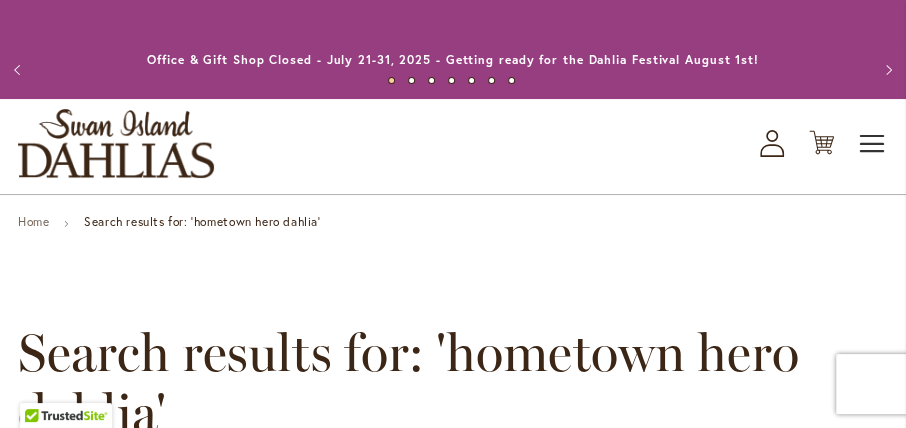 click on "Toggle Nav" at bounding box center (873, 144) 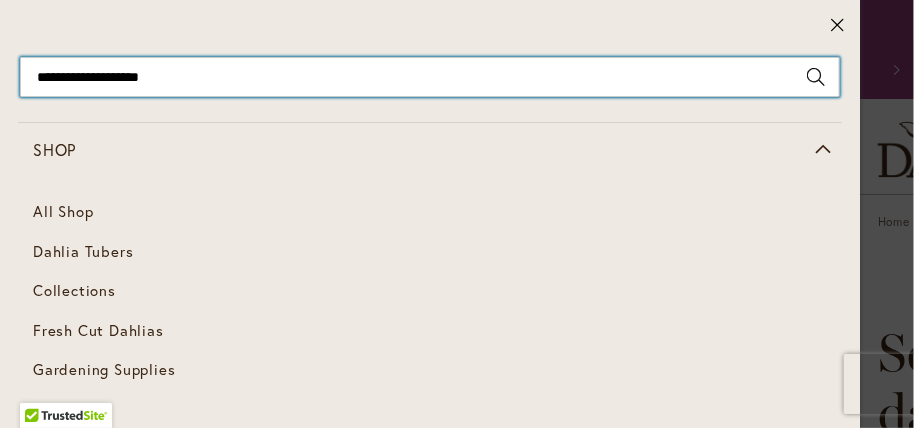 drag, startPoint x: 209, startPoint y: 75, endPoint x: 0, endPoint y: 51, distance: 210.37347 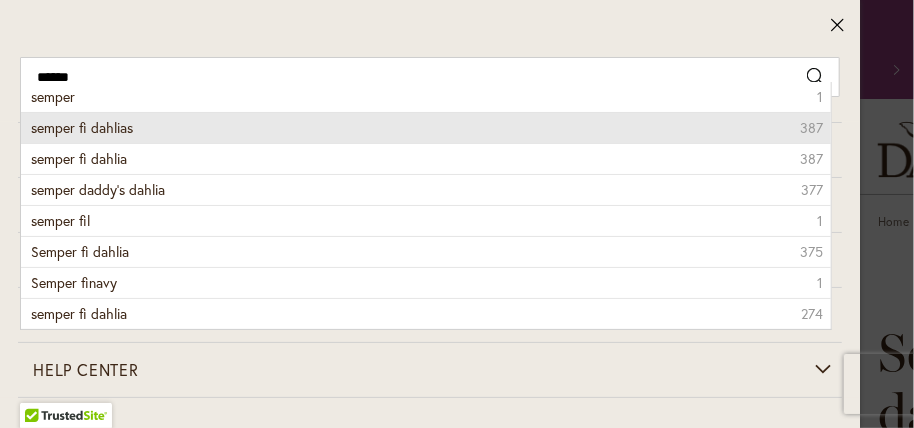 click on "semper fi dahlias" at bounding box center [82, 127] 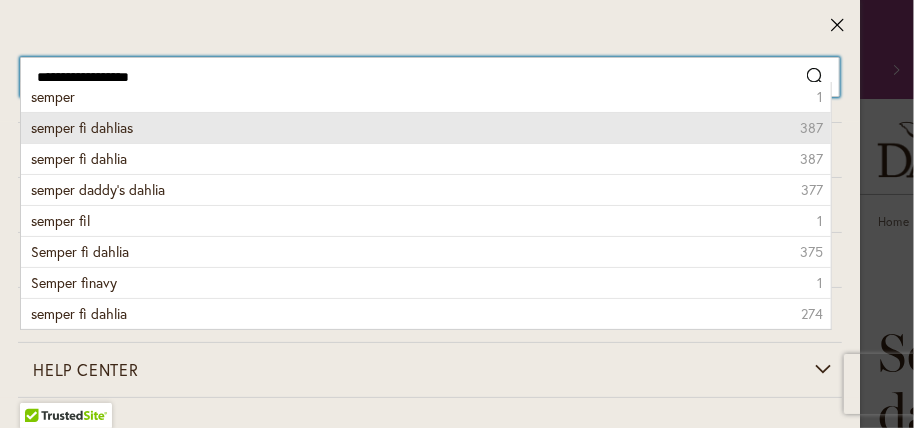 type on "**********" 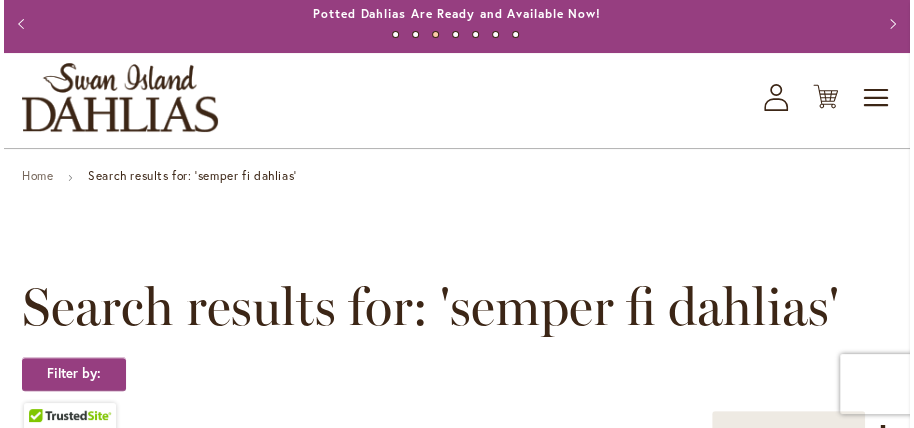 scroll, scrollTop: 0, scrollLeft: 0, axis: both 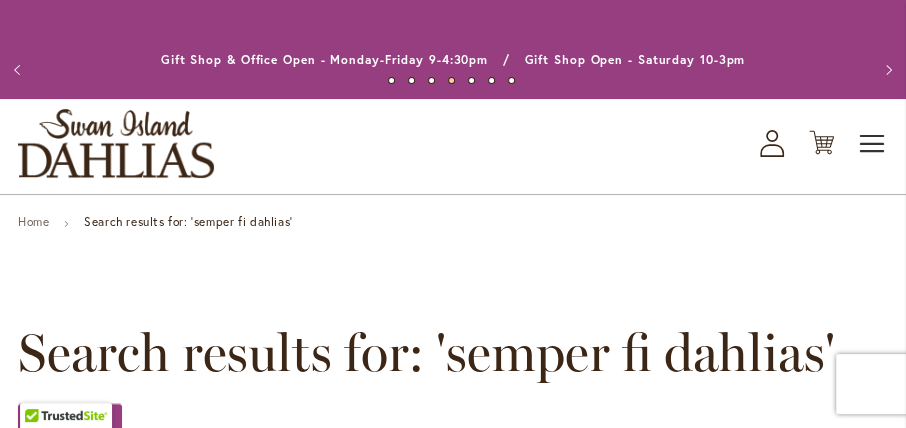 click on "Toggle Nav" at bounding box center [873, 144] 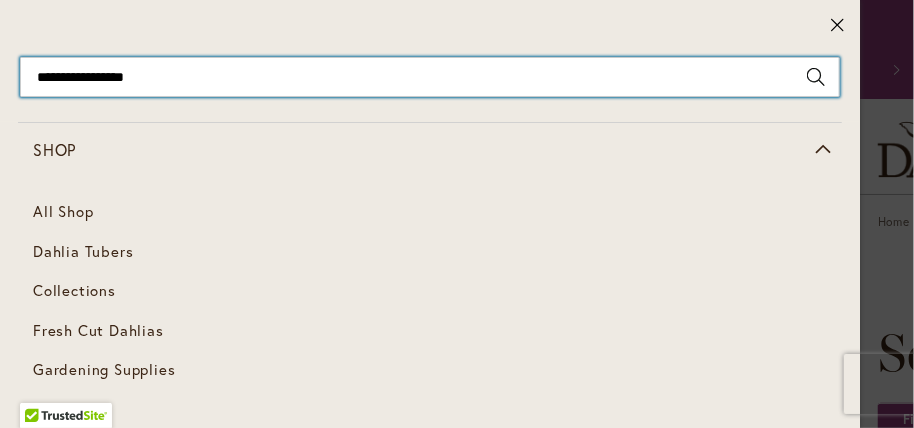 drag, startPoint x: 802, startPoint y: 77, endPoint x: 820, endPoint y: 74, distance: 18.248287 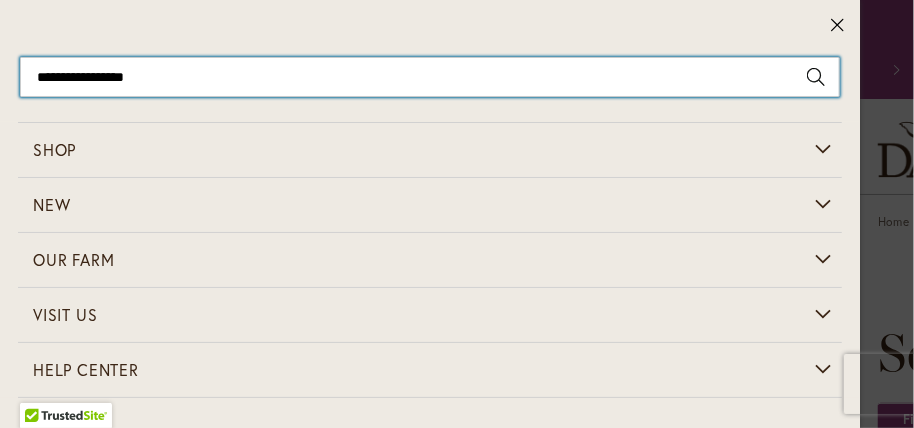 drag, startPoint x: 157, startPoint y: 78, endPoint x: 104, endPoint y: 79, distance: 53.009434 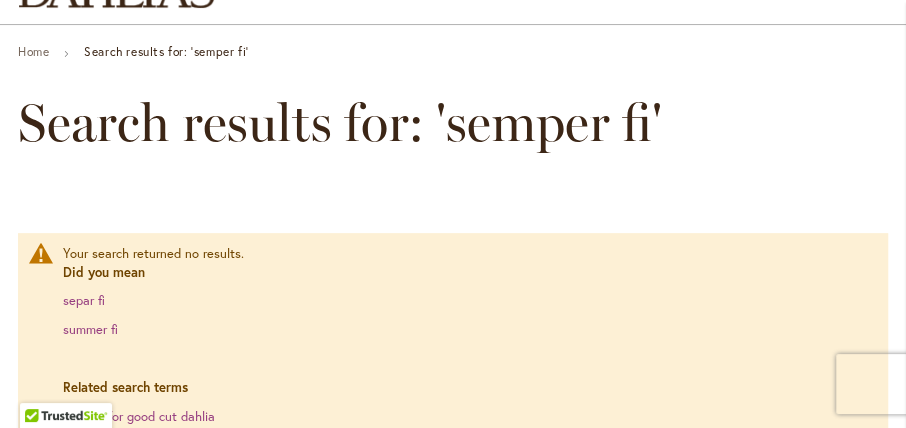 scroll, scrollTop: 171, scrollLeft: 0, axis: vertical 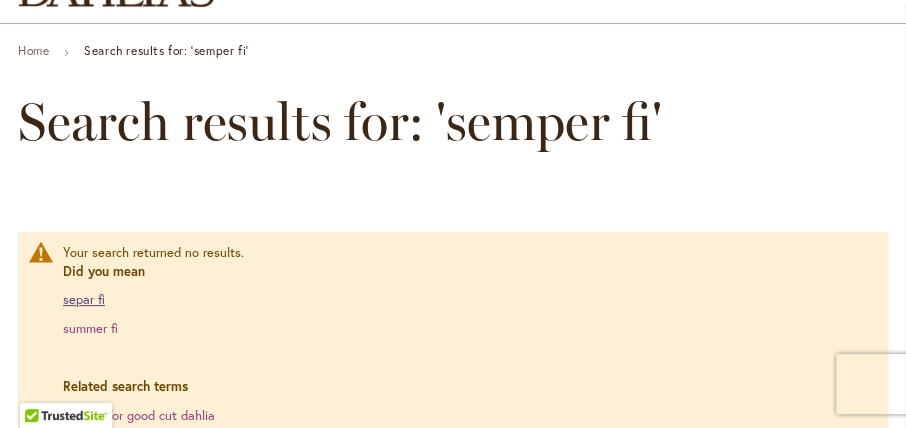 click on "separ fi" at bounding box center (84, 299) 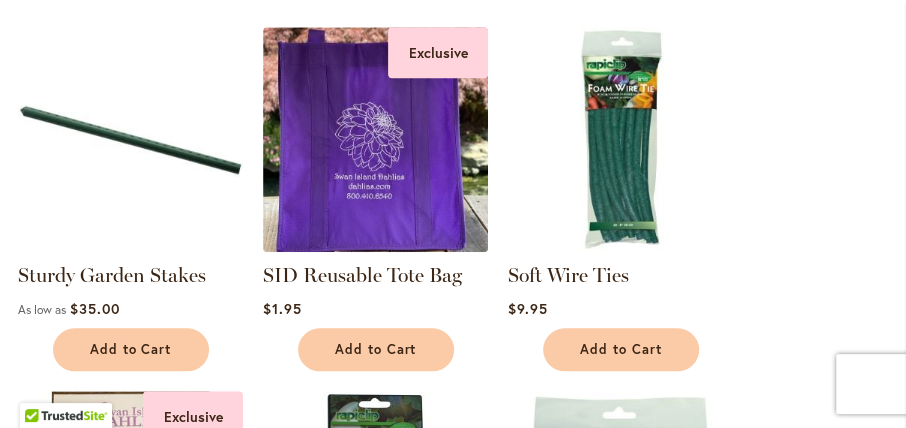 scroll, scrollTop: 742, scrollLeft: 0, axis: vertical 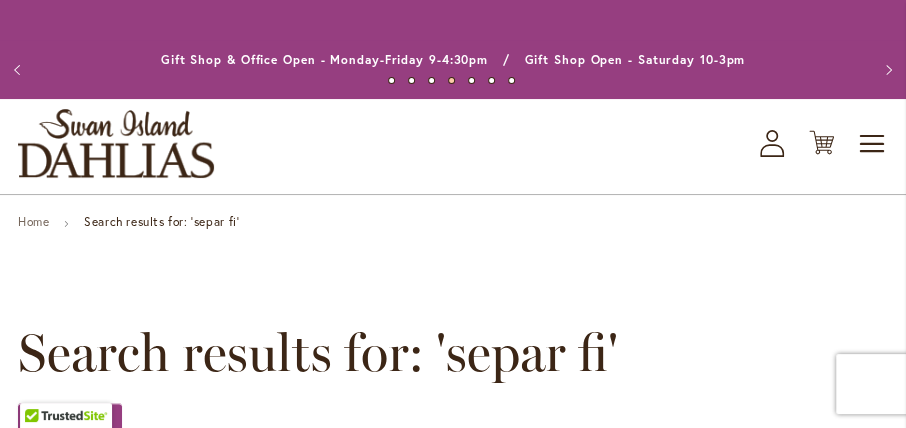 click on "Home
Search results for: 'separ fi'" at bounding box center [453, 224] 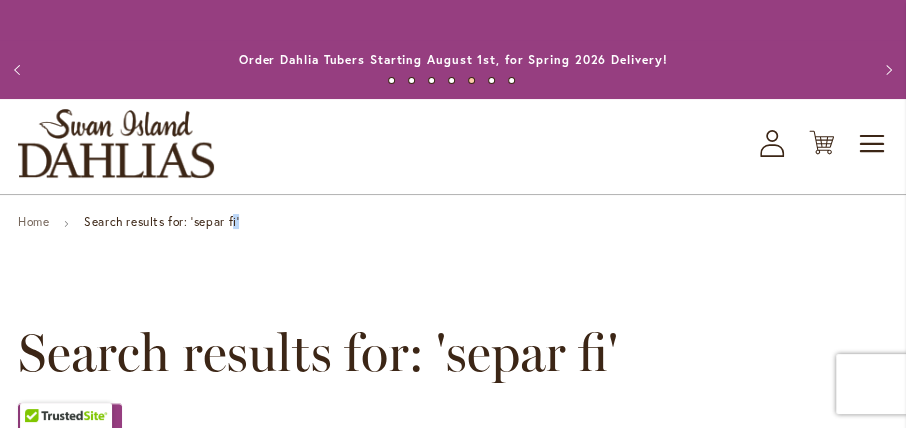 click on "Home
Search results for: 'separ fi'" at bounding box center (453, 224) 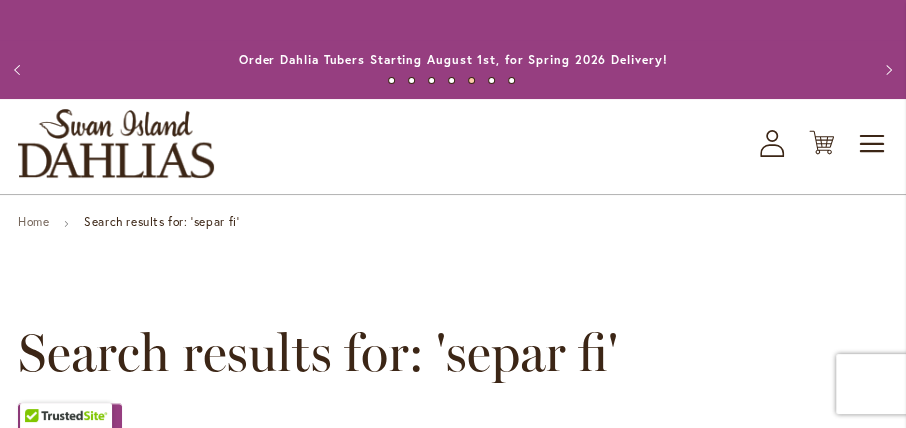 click on "Home
Search results for: 'separ fi'" at bounding box center (453, 224) 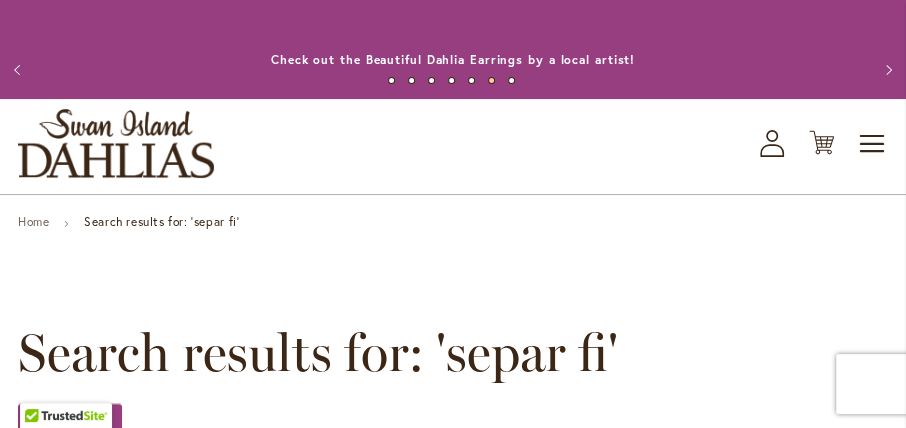 click on "Home
Search results for: 'separ fi'" at bounding box center [453, 224] 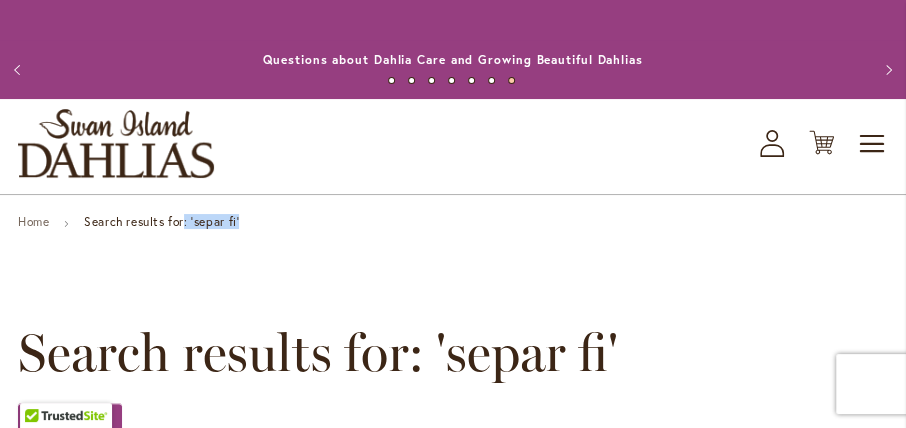drag, startPoint x: 242, startPoint y: 218, endPoint x: 188, endPoint y: 220, distance: 54.037025 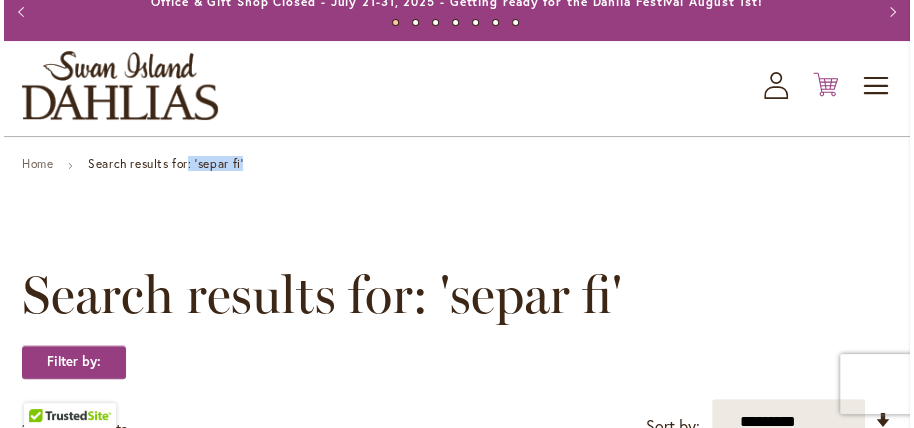 scroll, scrollTop: 0, scrollLeft: 0, axis: both 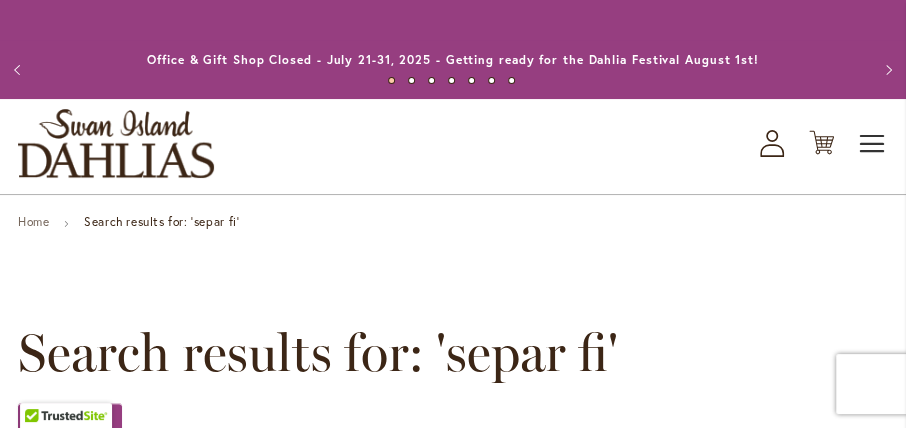 click on "Toggle Nav" at bounding box center [873, 144] 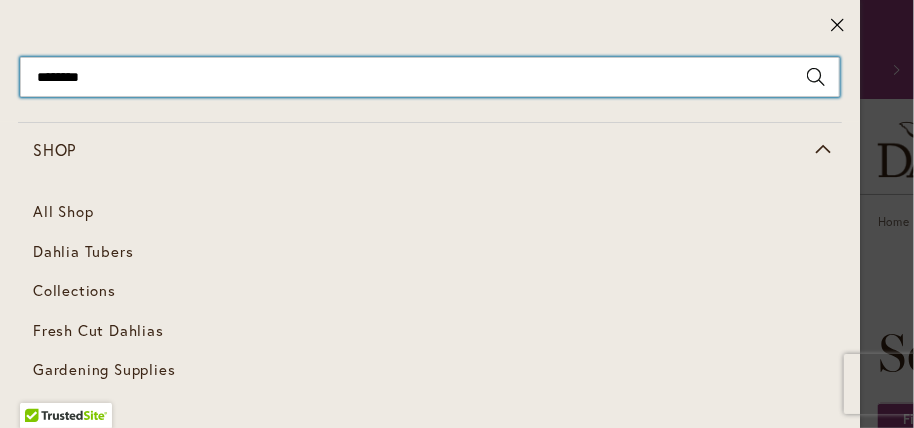 drag, startPoint x: 105, startPoint y: 78, endPoint x: 0, endPoint y: 90, distance: 105.68349 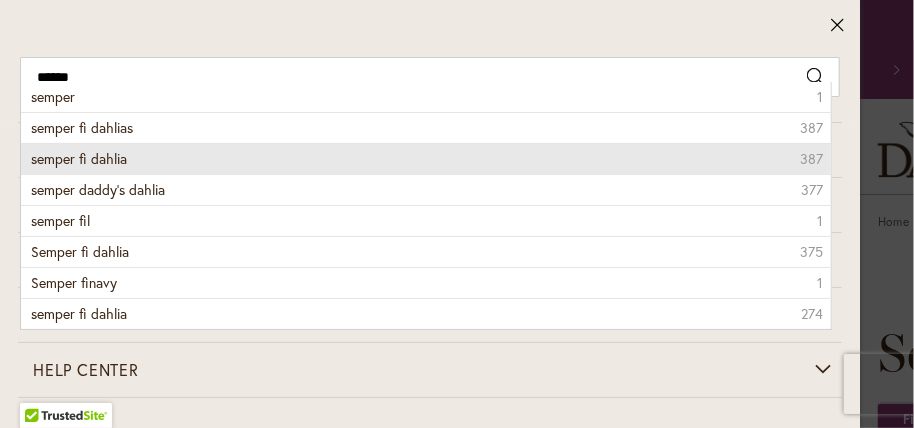 click on "semper fi dahlia 387" at bounding box center (426, 158) 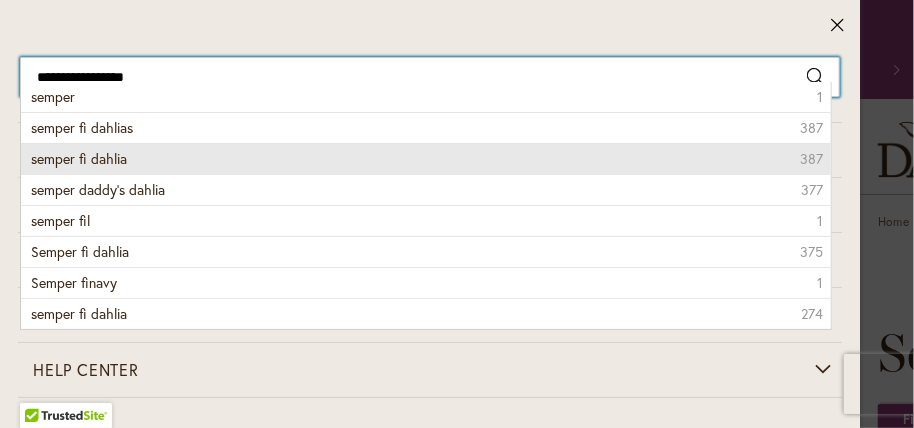 type on "**********" 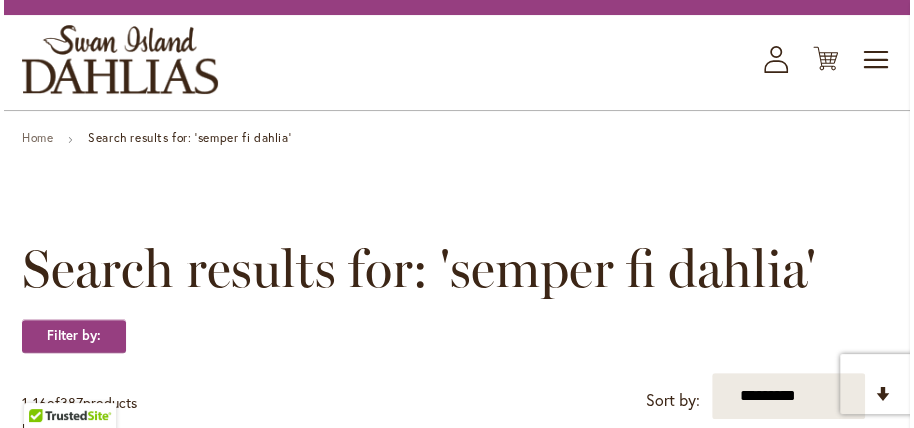scroll, scrollTop: 0, scrollLeft: 0, axis: both 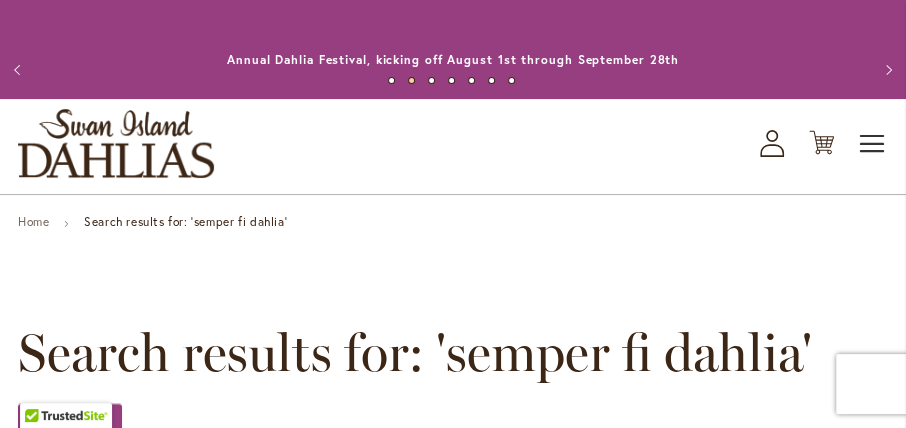 click on "Toggle Nav" at bounding box center [873, 144] 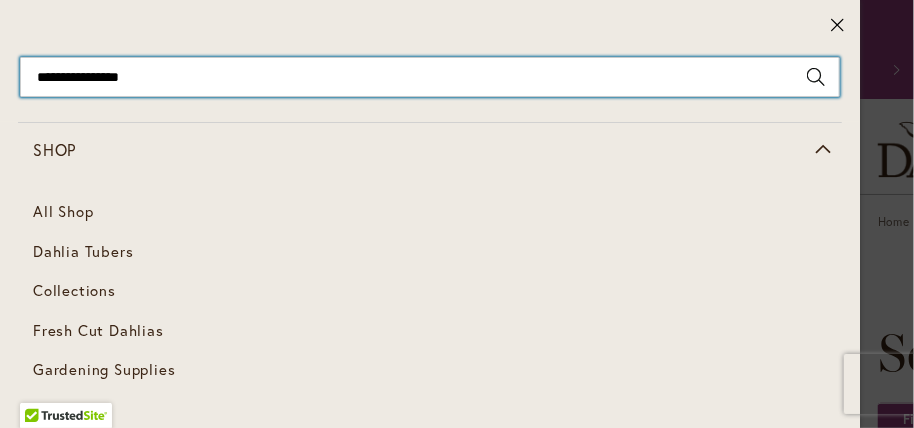 drag, startPoint x: 157, startPoint y: 72, endPoint x: 0, endPoint y: 94, distance: 158.5339 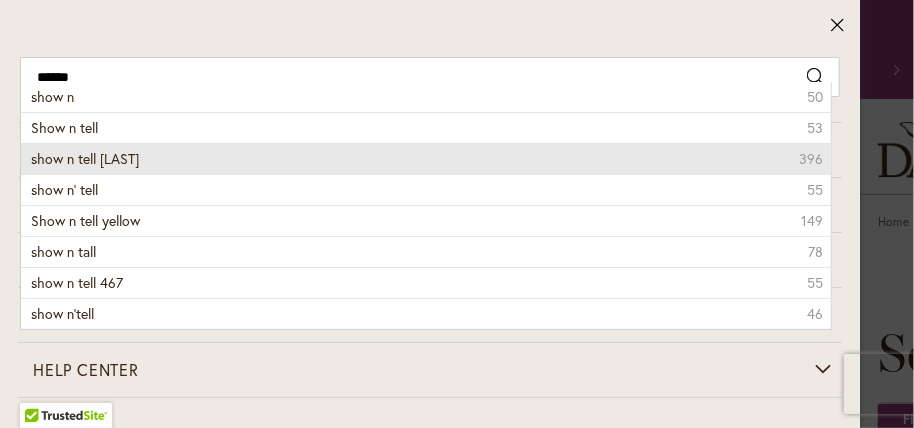 click on "show n tell dahlia" at bounding box center [85, 158] 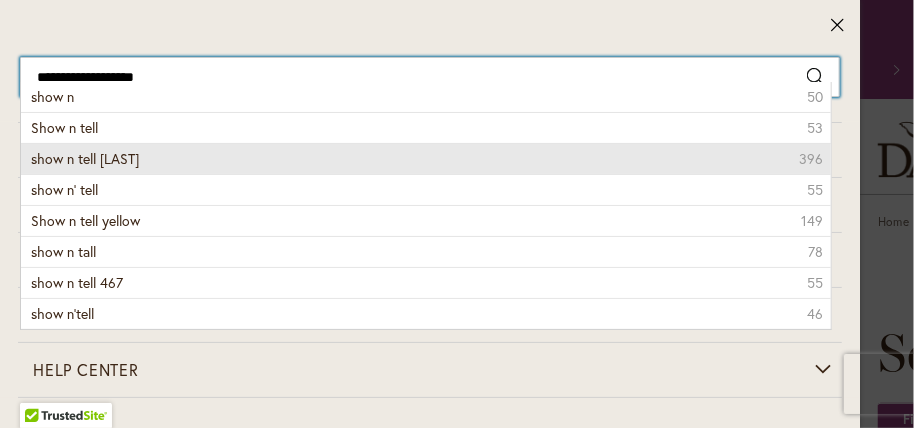 type on "**********" 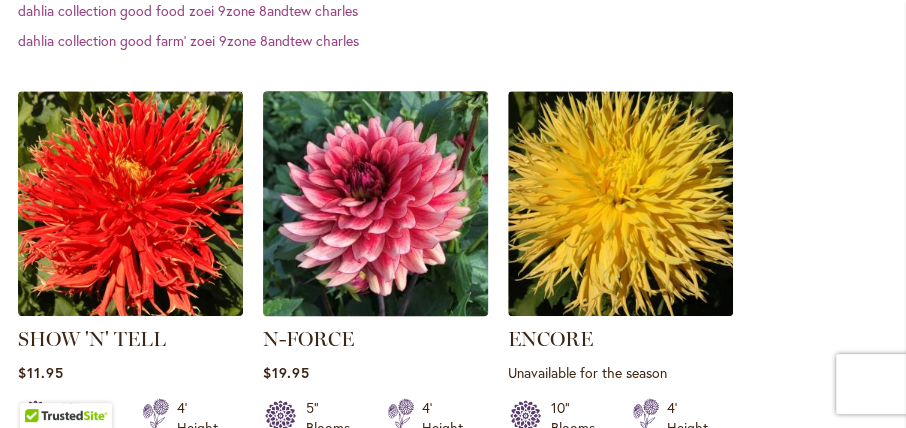 scroll, scrollTop: 742, scrollLeft: 0, axis: vertical 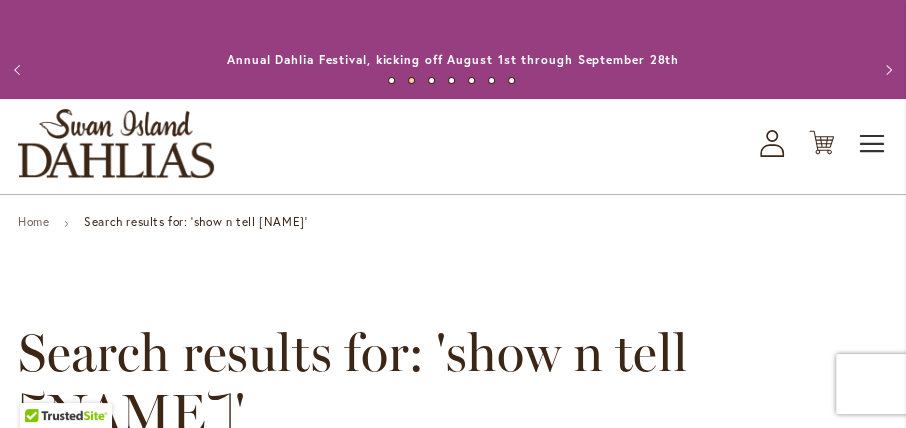 click on "Toggle Nav" at bounding box center (873, 144) 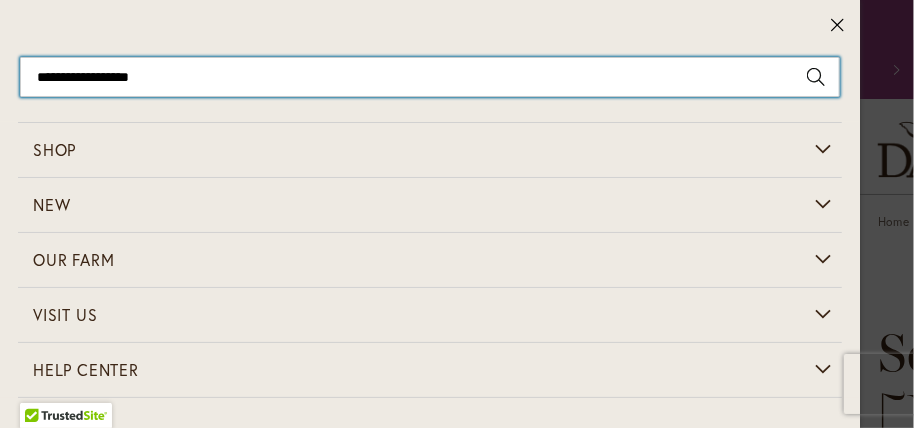 drag, startPoint x: 174, startPoint y: 78, endPoint x: 14, endPoint y: 92, distance: 160.61133 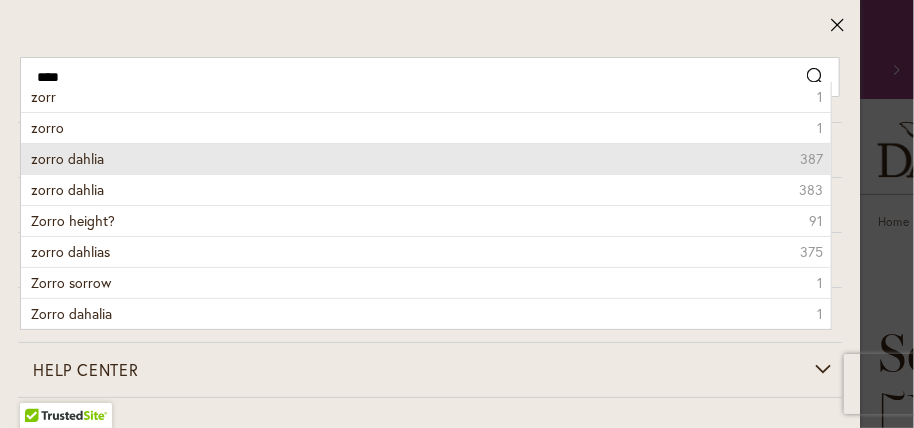 click on "zorro dahlia" at bounding box center (67, 158) 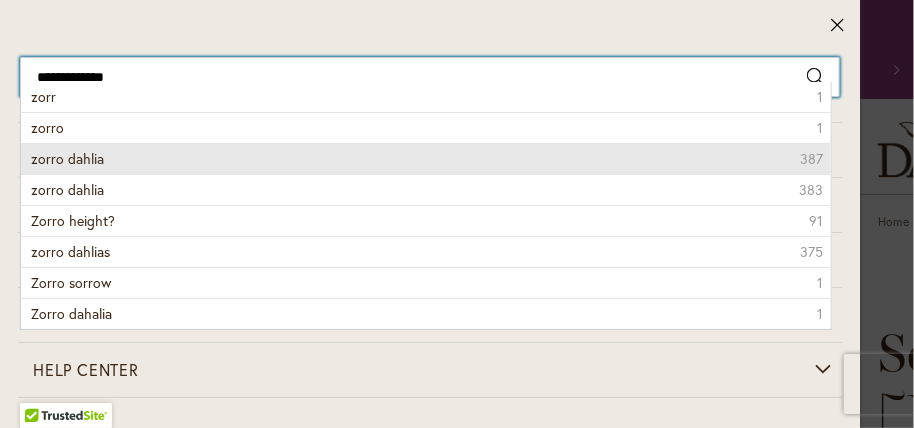 type on "**********" 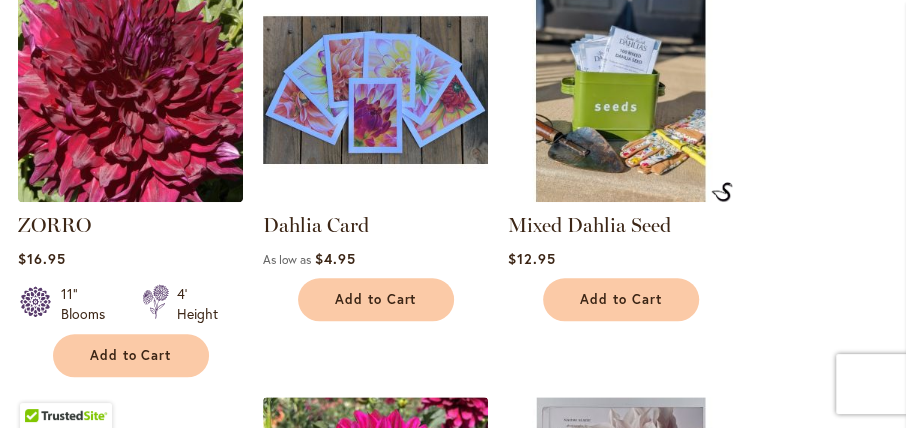 scroll, scrollTop: 724, scrollLeft: 0, axis: vertical 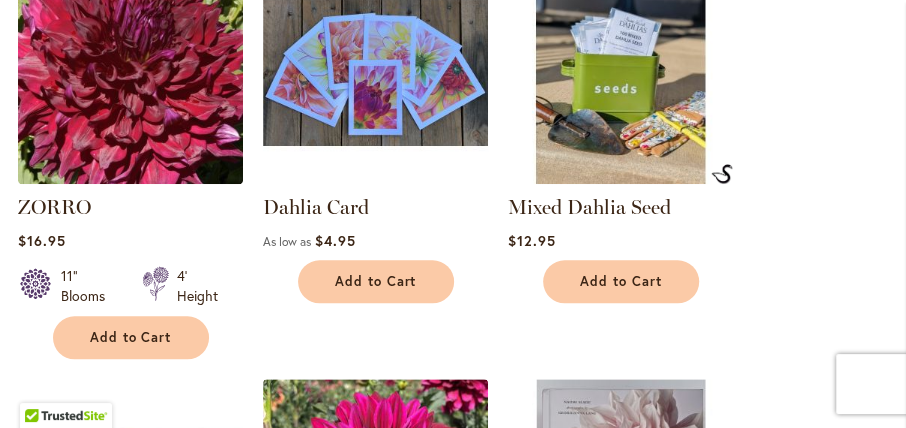 drag, startPoint x: 773, startPoint y: 306, endPoint x: 746, endPoint y: 333, distance: 38.183765 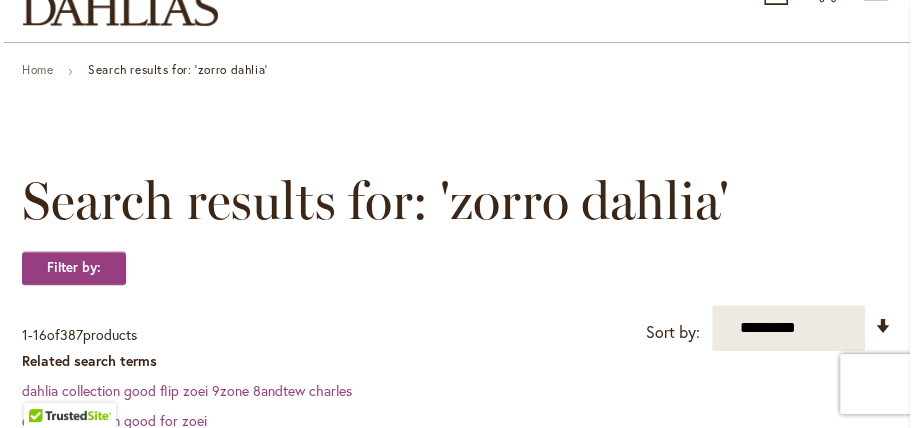 scroll, scrollTop: 0, scrollLeft: 0, axis: both 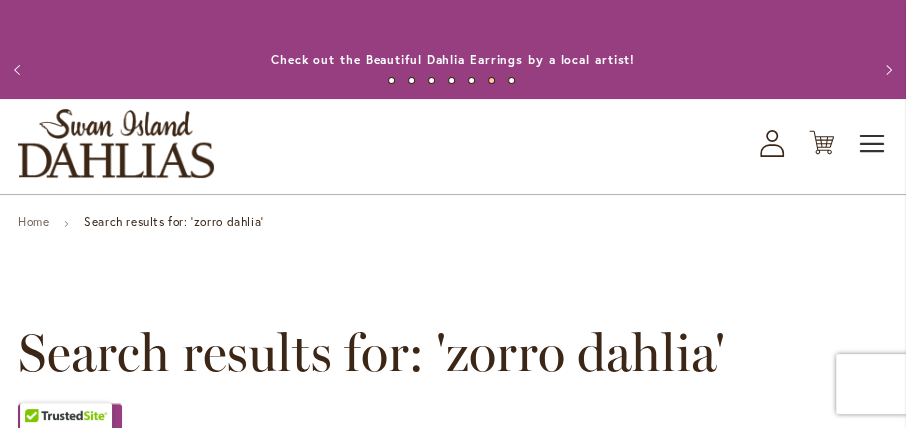 click on "Toggle Nav" at bounding box center [873, 144] 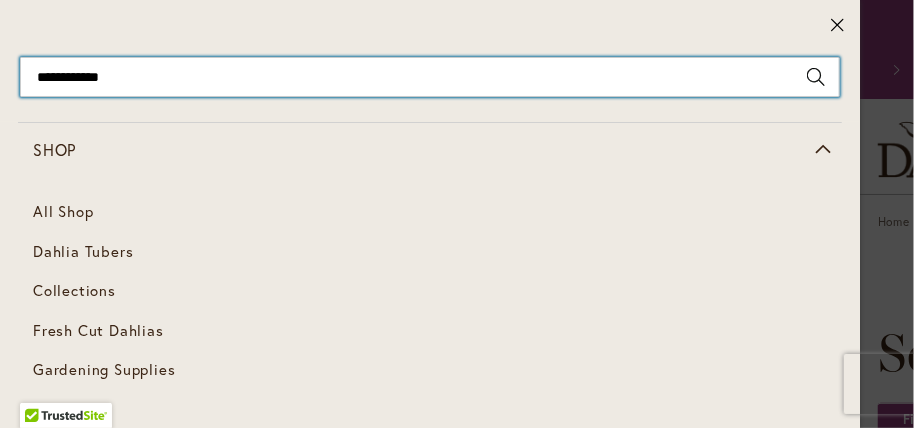drag, startPoint x: 128, startPoint y: 68, endPoint x: 2, endPoint y: 126, distance: 138.70833 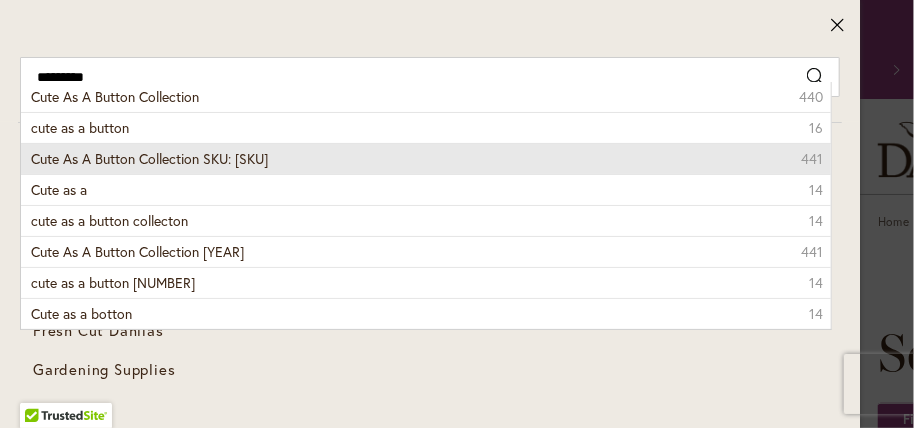 click on "Cute As A Button Collection SKU: 795A" at bounding box center [149, 158] 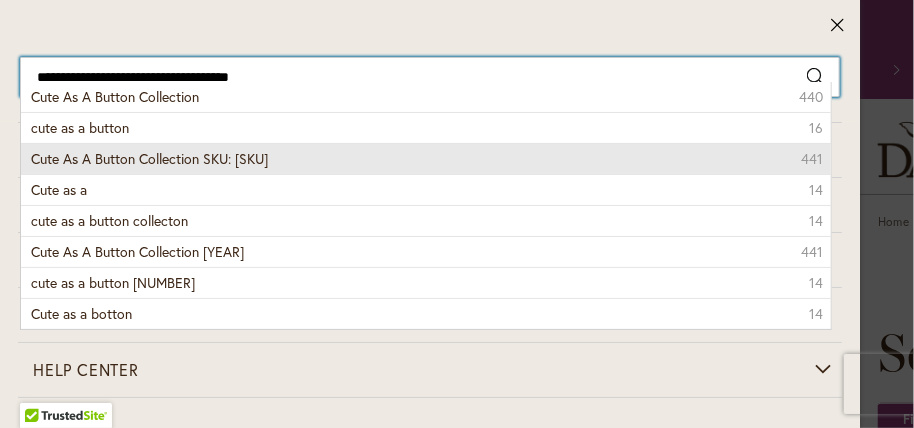 type on "**********" 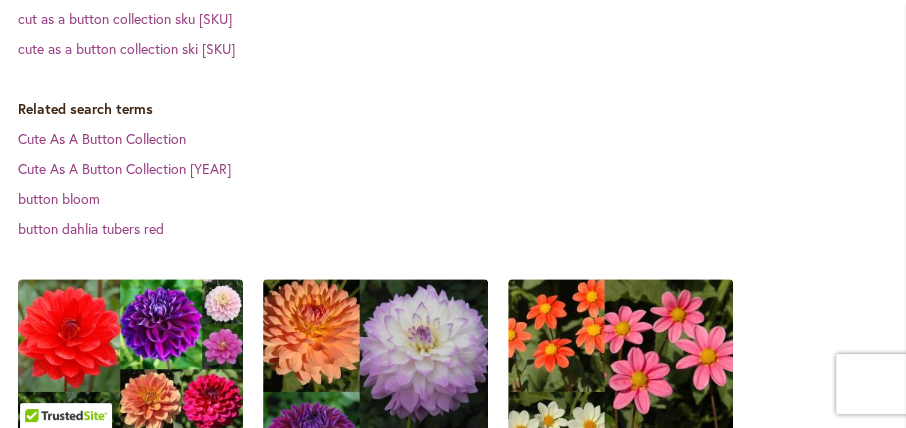 scroll, scrollTop: 600, scrollLeft: 0, axis: vertical 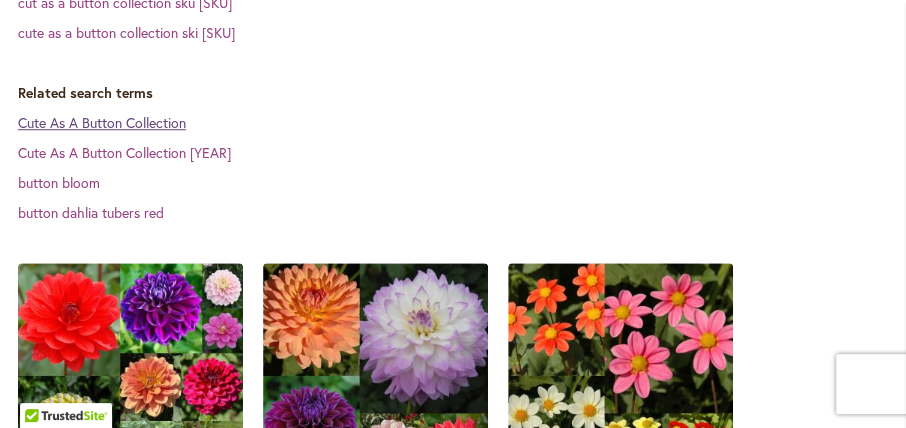 click on "Cute As A Button Collection" at bounding box center [102, 122] 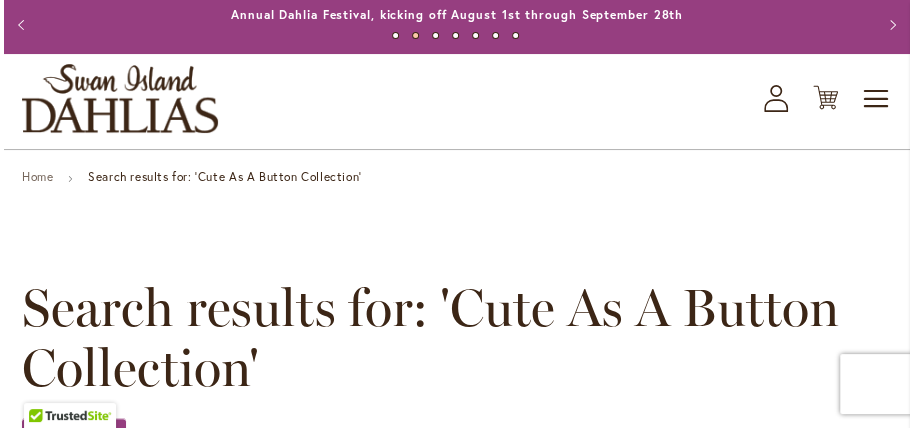 scroll, scrollTop: 0, scrollLeft: 0, axis: both 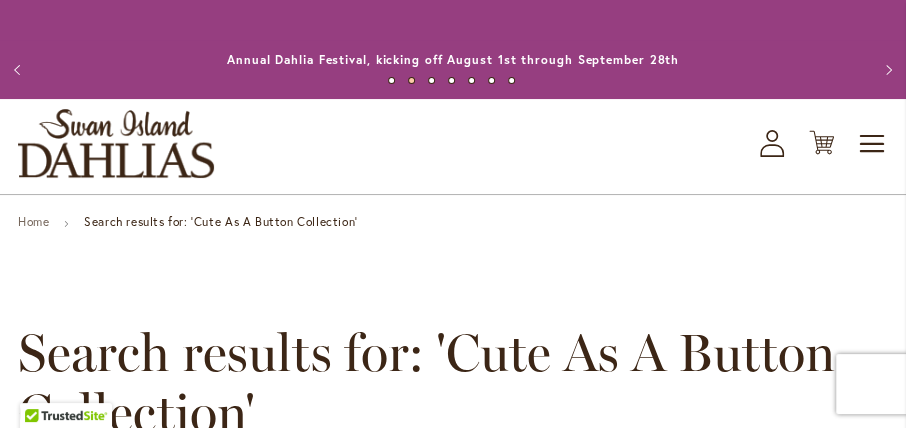 click on "Home
Search results for: 'Cute As A Button Collection'" at bounding box center (453, 224) 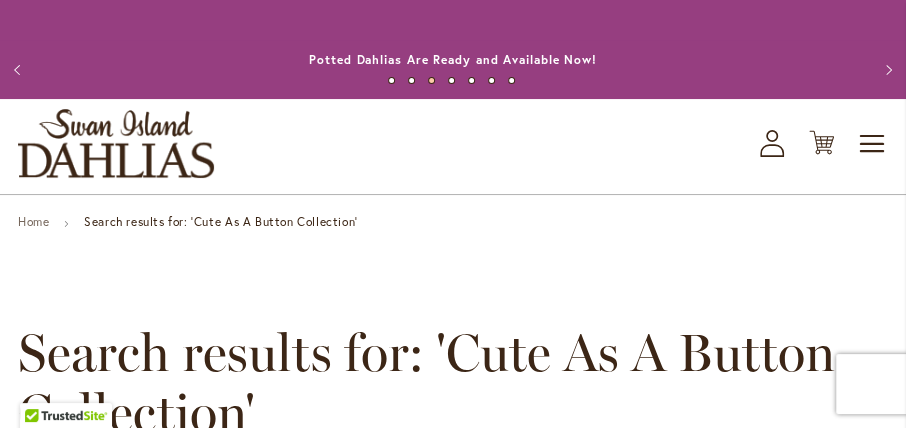 click on "Home
Search results for: 'Cute As A Button Collection'" at bounding box center [453, 224] 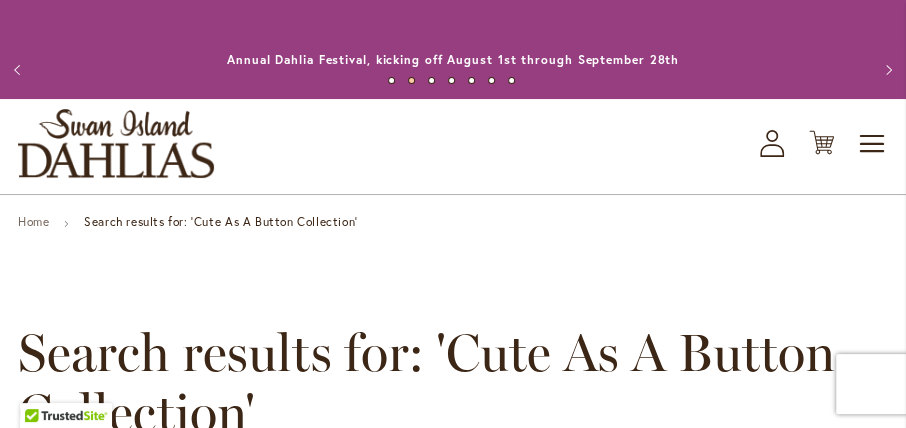 drag, startPoint x: 362, startPoint y: 218, endPoint x: 351, endPoint y: 218, distance: 11 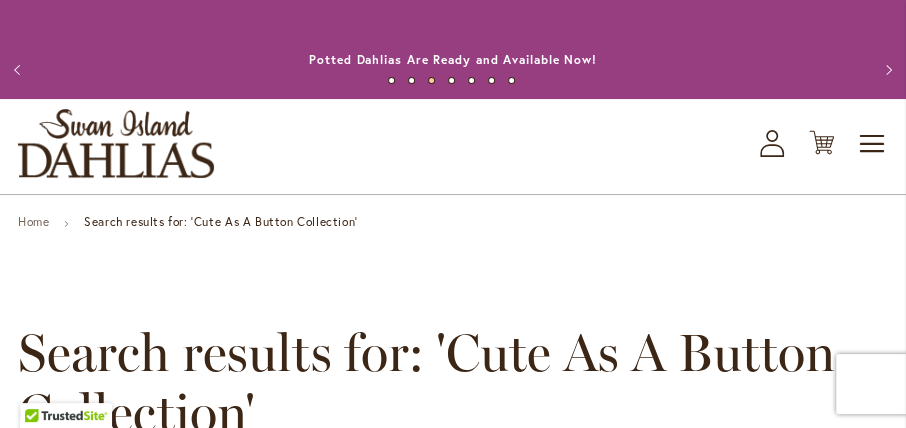 click on "Skip to Content
Toggle Nav
Shop
All Shop
Dahlia Tubers
Collections
Fresh Cut Dahlias
Gardening Supplies
Gift Cards
Request a Catalog
Gifts, Clothing & Specialty Items" at bounding box center (453, 2336) 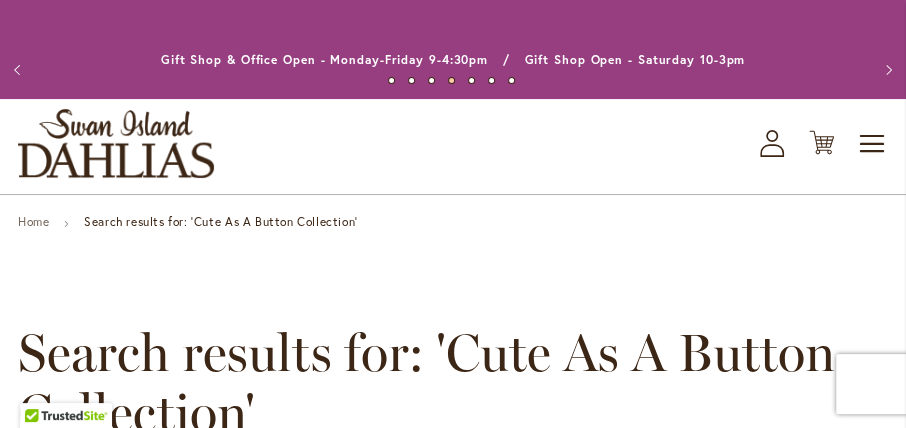 drag, startPoint x: 362, startPoint y: 217, endPoint x: 29, endPoint y: 210, distance: 333.07358 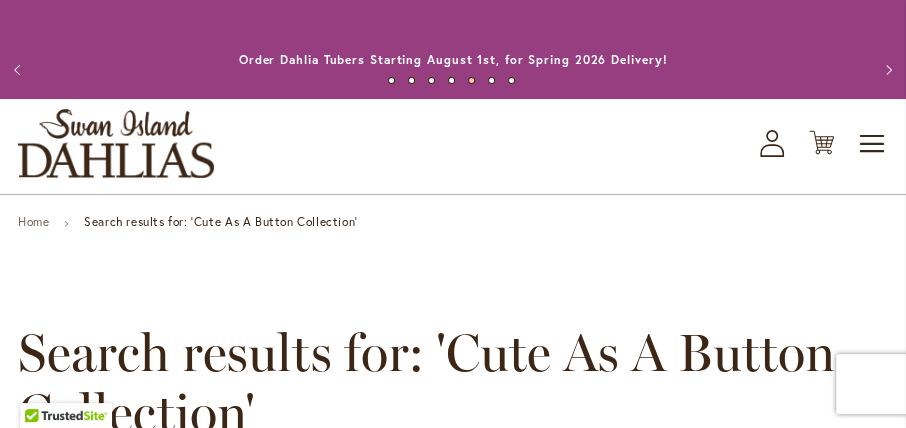 click on "Home
Search results for: 'Cute As A Button Collection'" at bounding box center (453, 224) 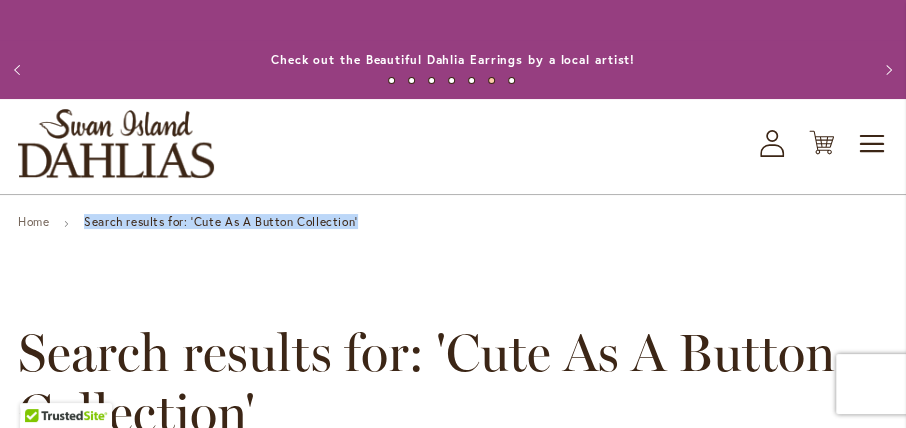drag, startPoint x: 364, startPoint y: 218, endPoint x: 85, endPoint y: 218, distance: 279 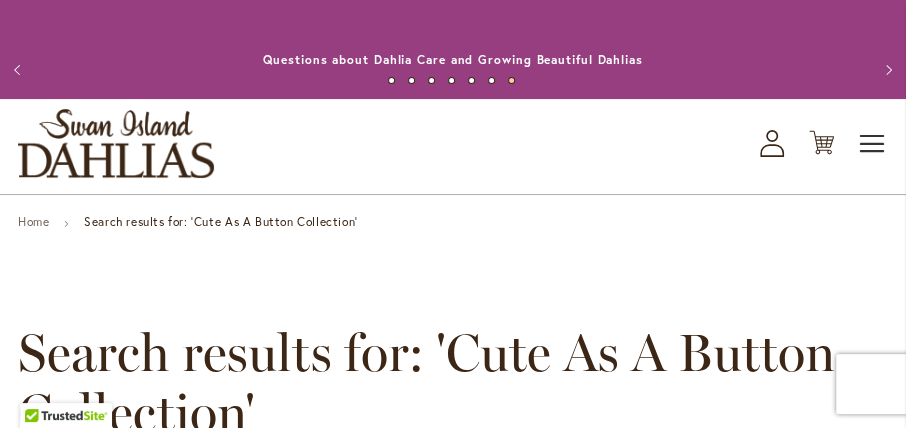click on "Toggle Nav" at bounding box center [873, 144] 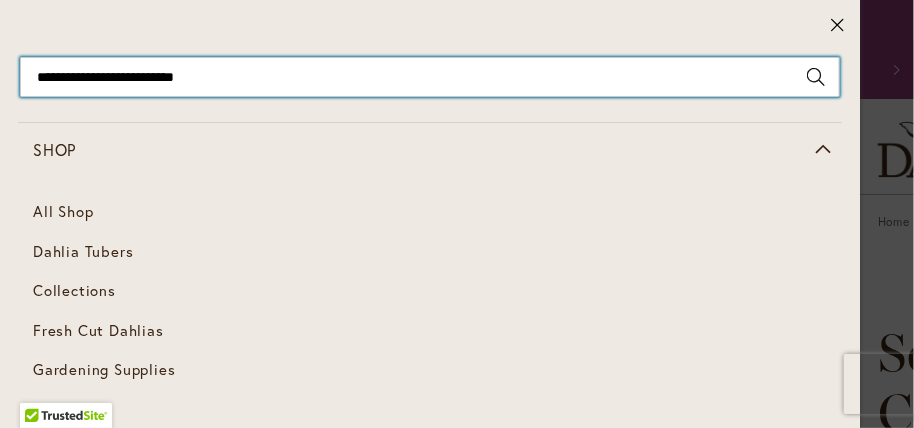 click on "**********" at bounding box center (430, 77) 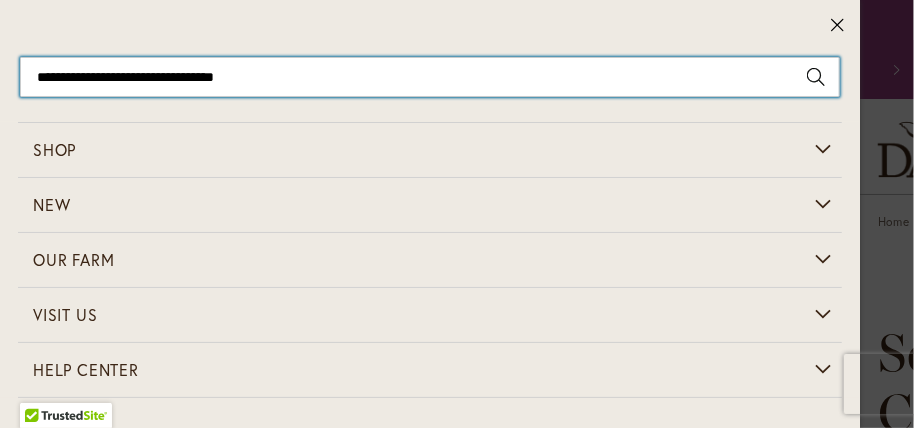type on "**********" 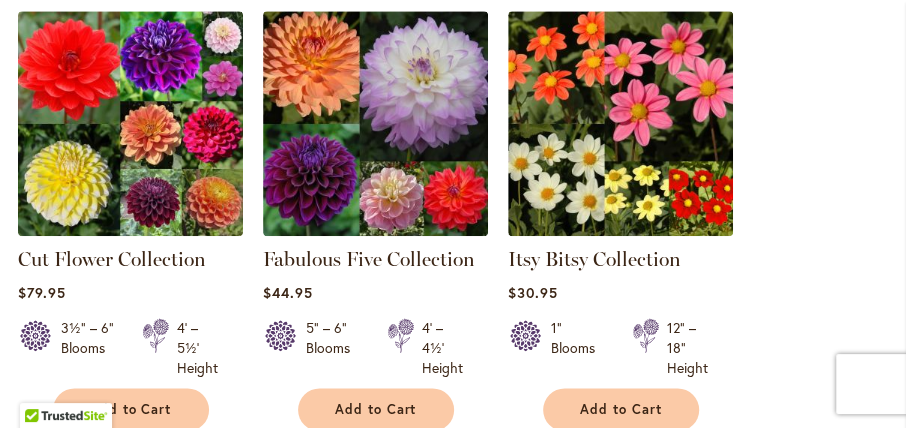 scroll, scrollTop: 628, scrollLeft: 0, axis: vertical 